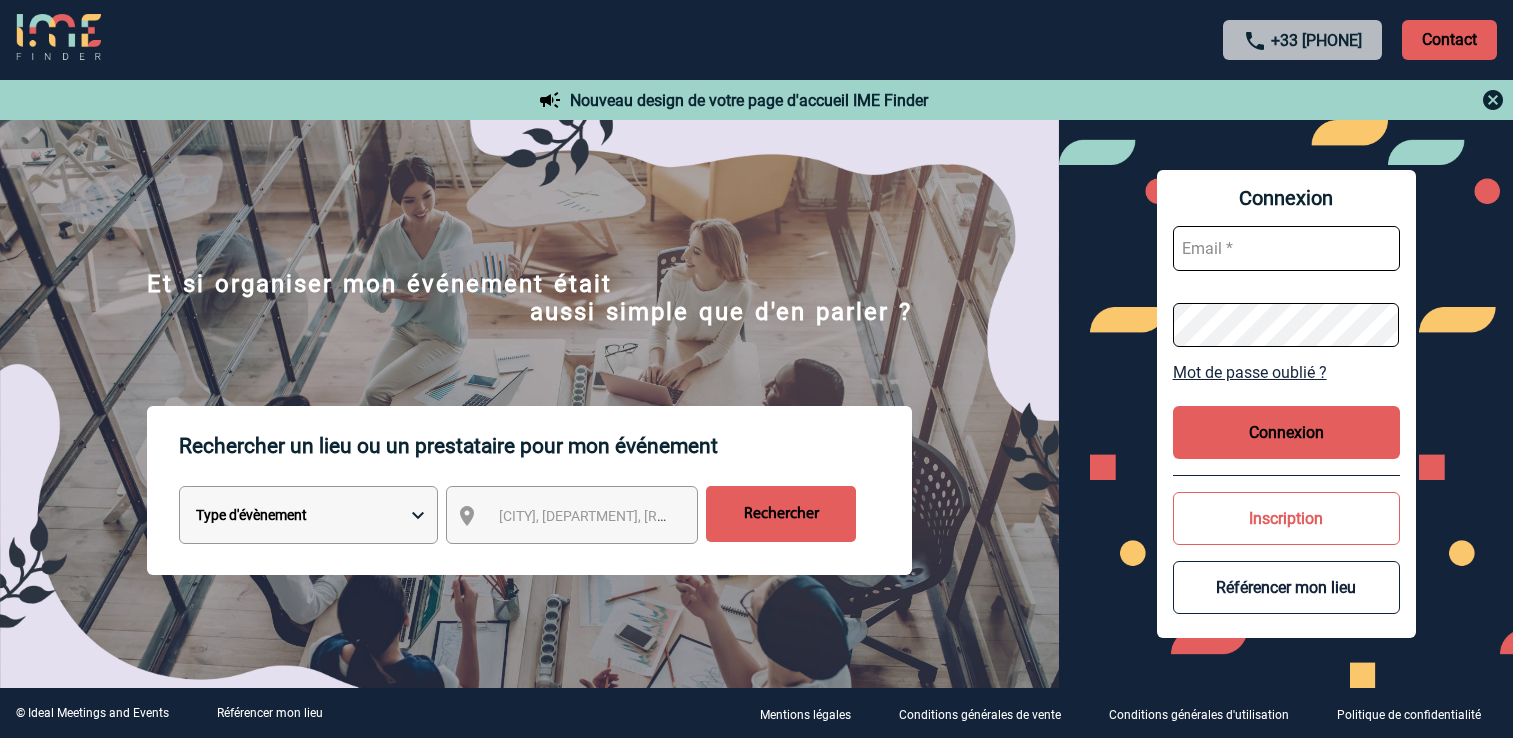 scroll, scrollTop: 0, scrollLeft: 0, axis: both 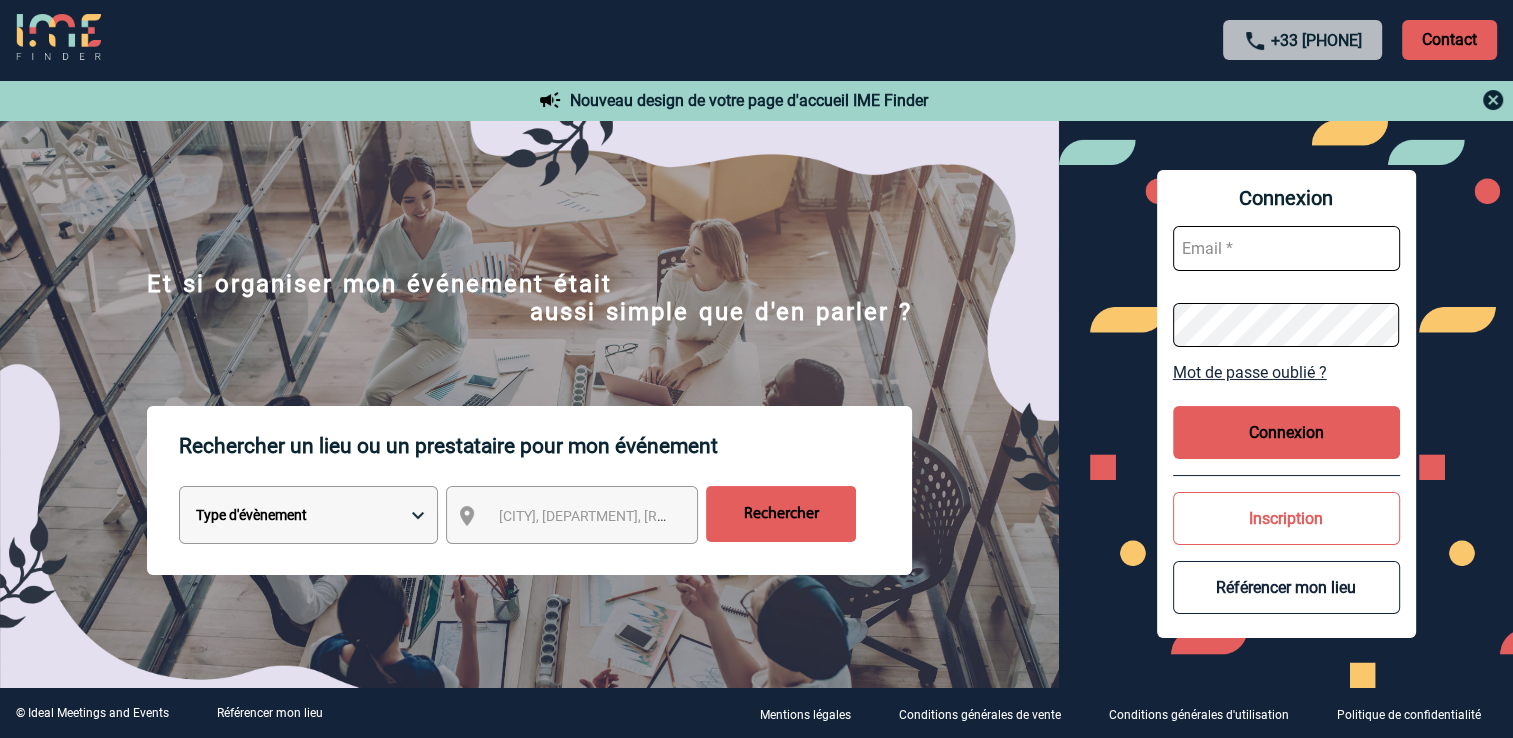 click at bounding box center [1286, 248] 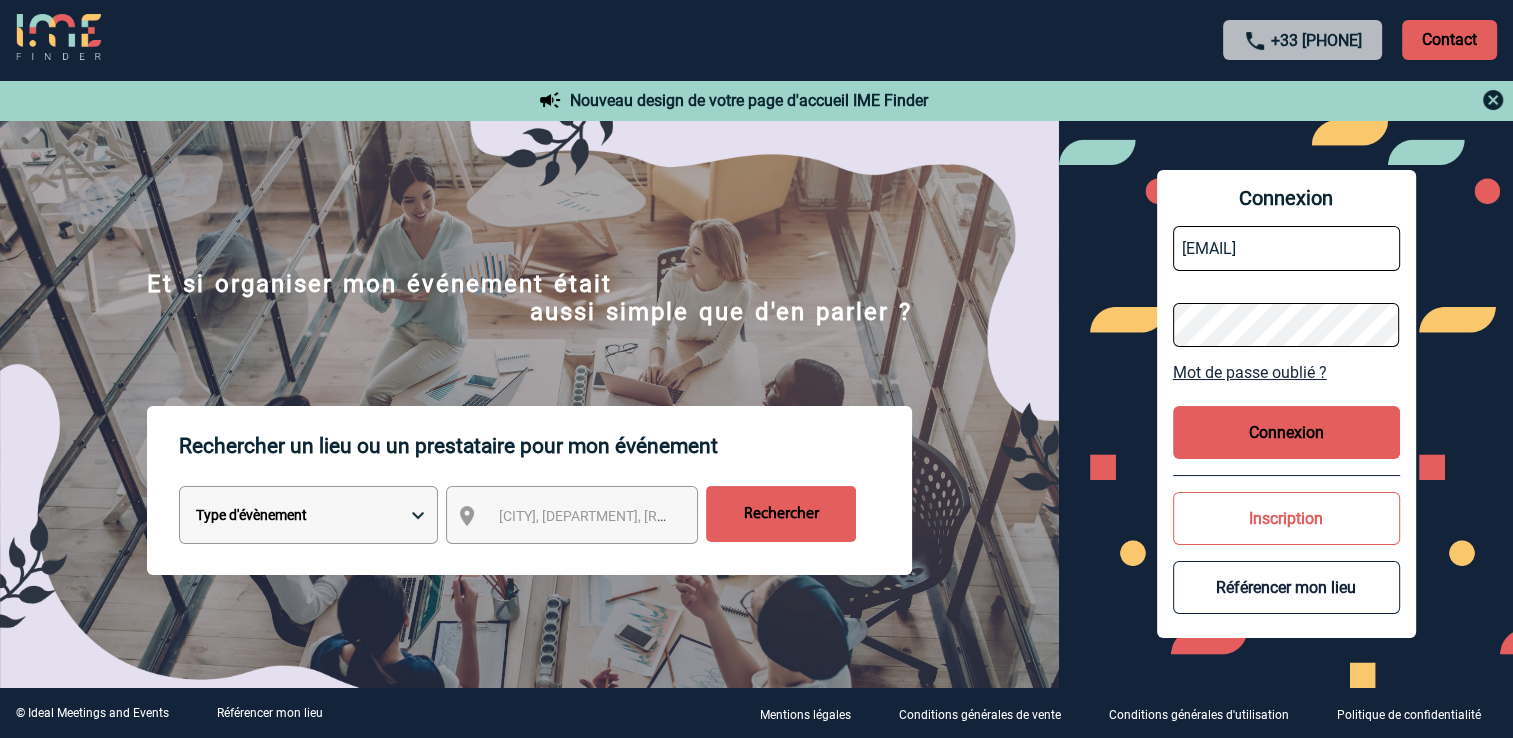 click on "Connexion" at bounding box center (1286, 432) 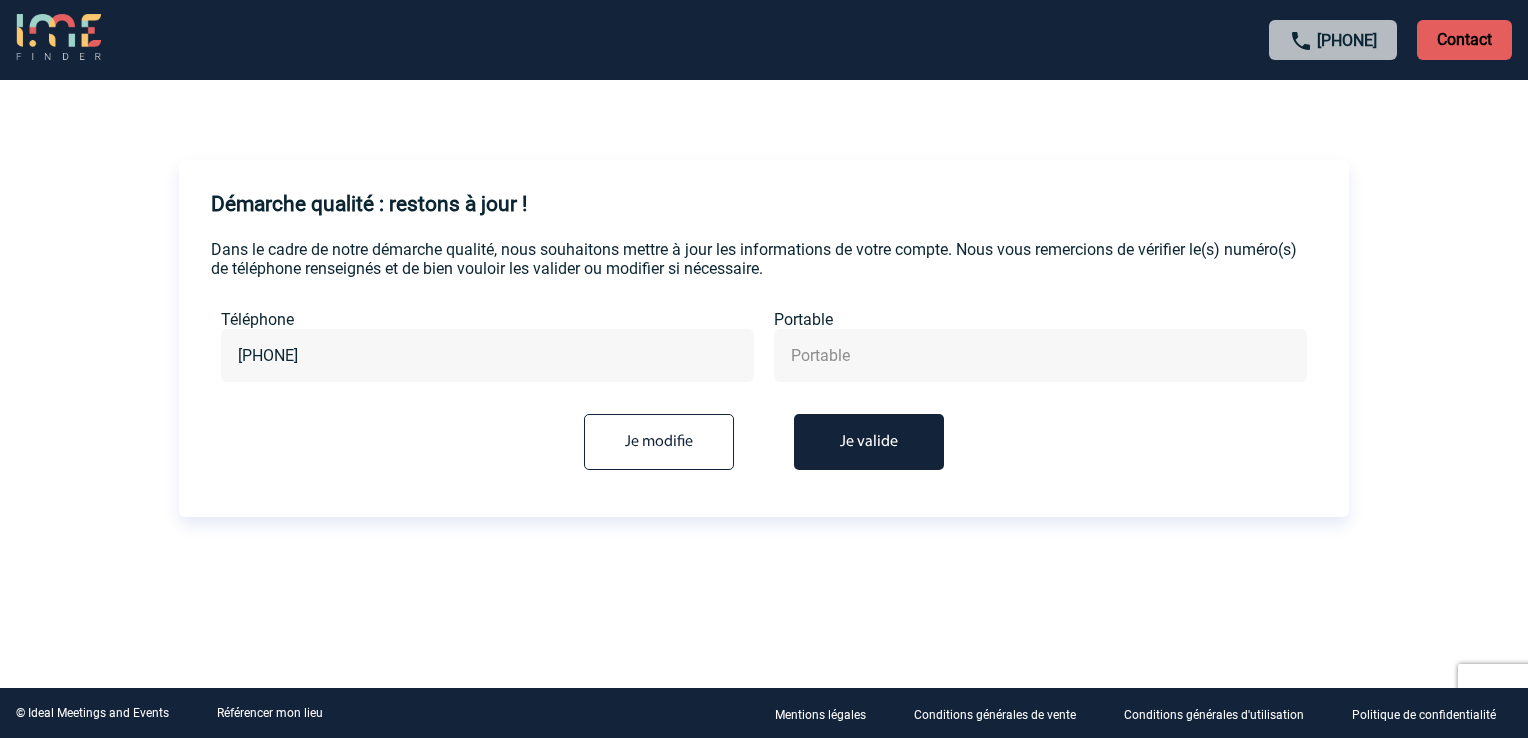 scroll, scrollTop: 0, scrollLeft: 0, axis: both 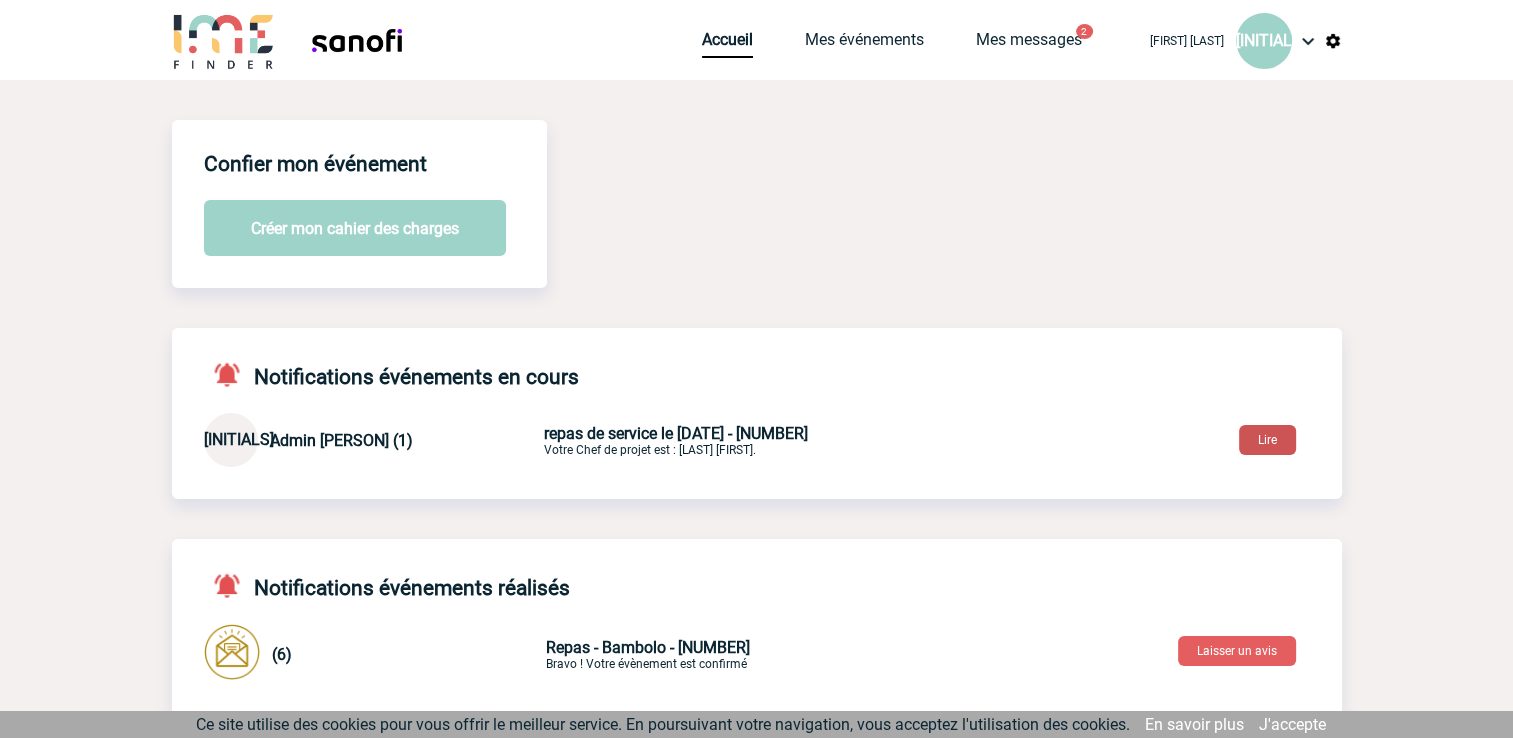 click on "Lire" at bounding box center (1267, 440) 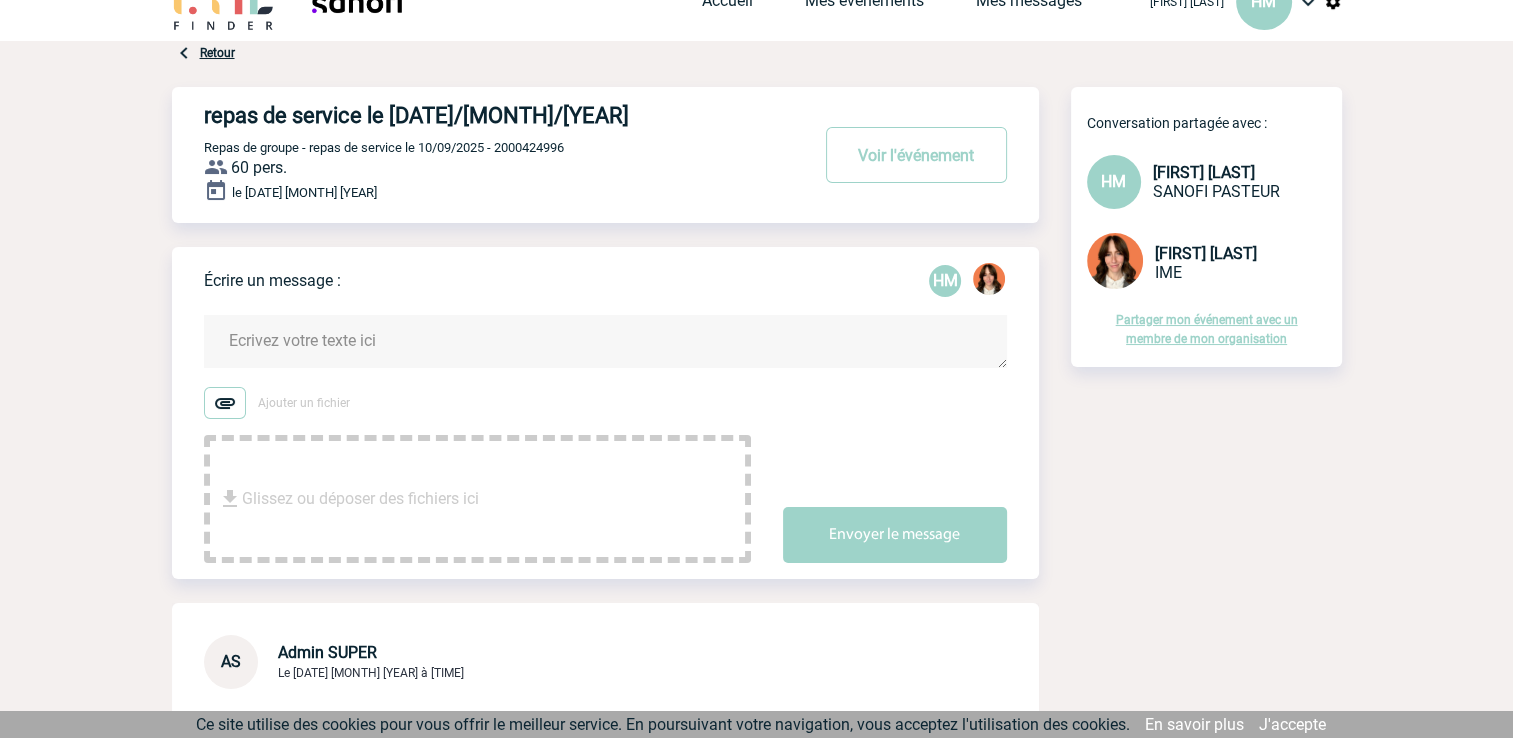 scroll, scrollTop: 0, scrollLeft: 0, axis: both 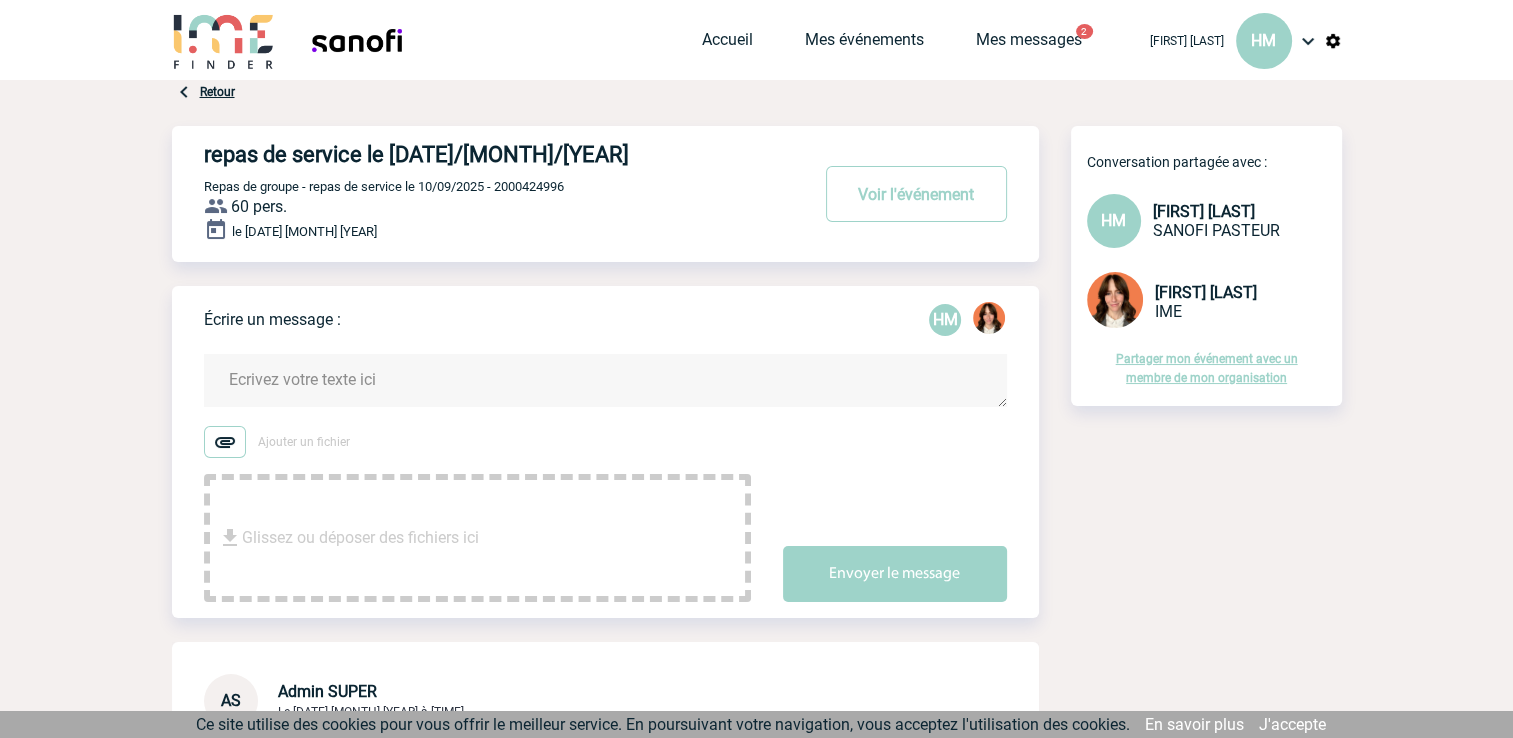 click at bounding box center [605, 380] 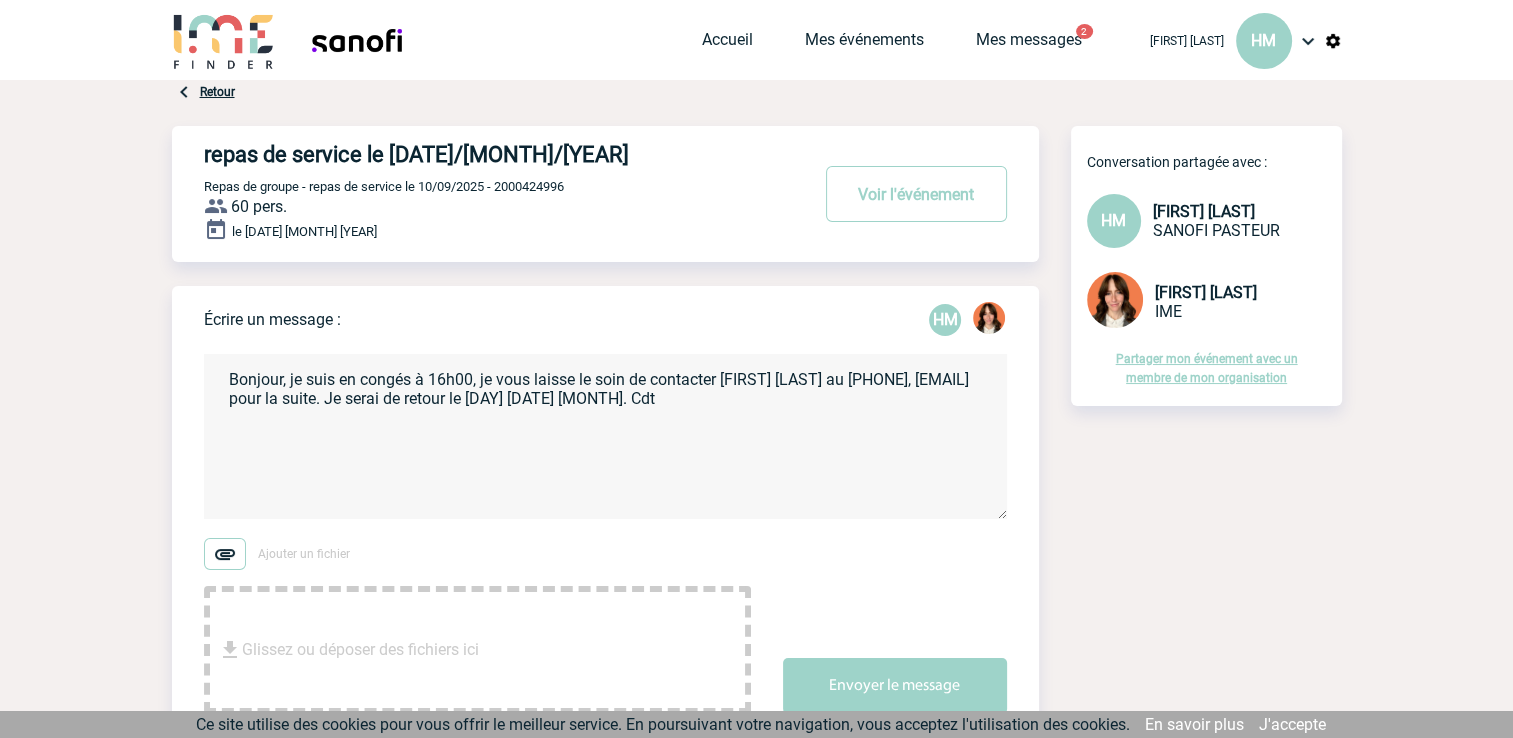 click on "Bonjour, je suis en congés à 16h00, je vous laisse le soin de contacter Albéric LEMAN au 06 84 04 08 69, alberic.leman@sanofi.com pour la suite. Je serai de retour le mercredi 3 septembre. Cdt" at bounding box center [605, 436] 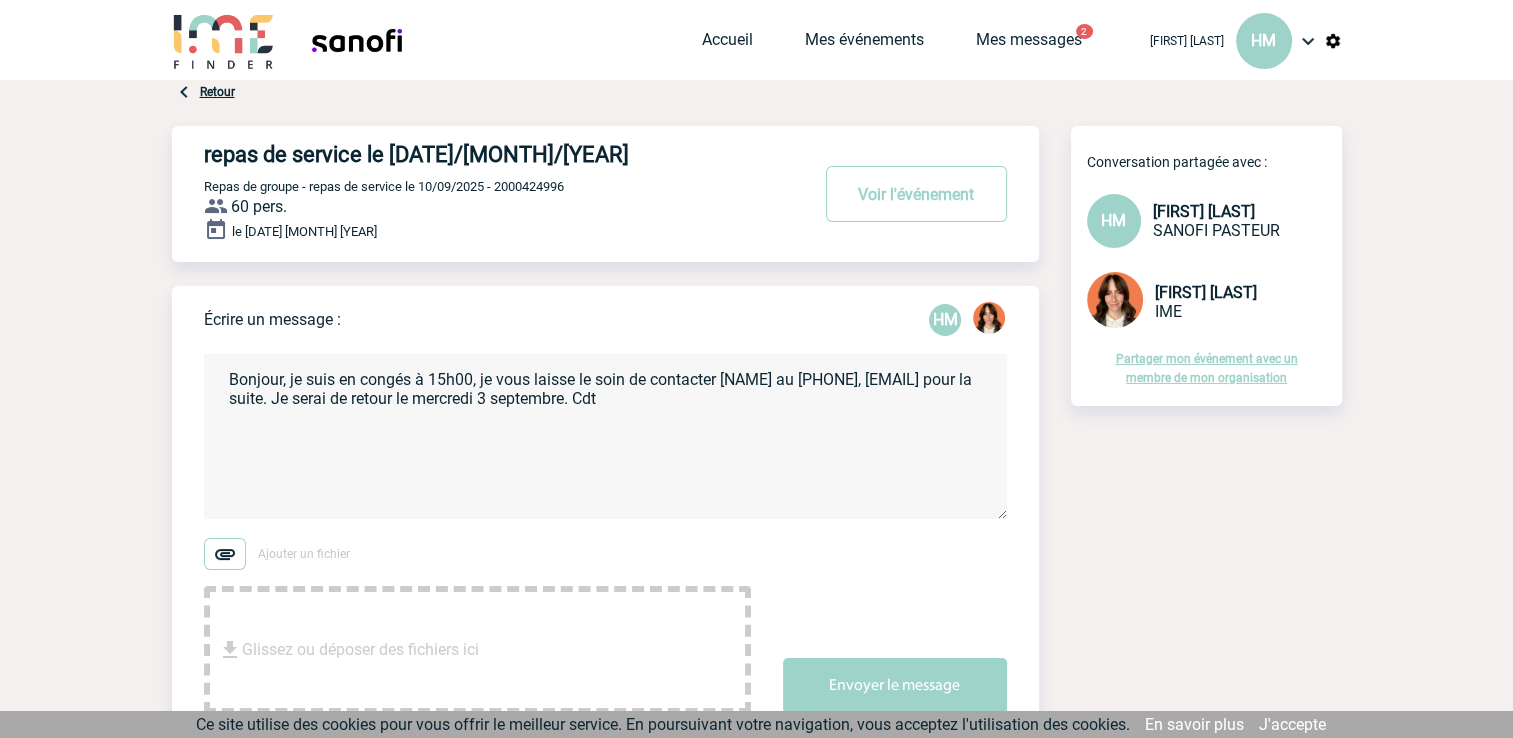 click on "Bonjour, je suis en congés à 15h00, je vous laisse le soin de contacter Albéric LEMAN au 06 84 04 08 69, alberic.leman@sanofi.com pour la suite. Je serai de retour le mercredi 3 septembre. Cdt" at bounding box center (605, 436) 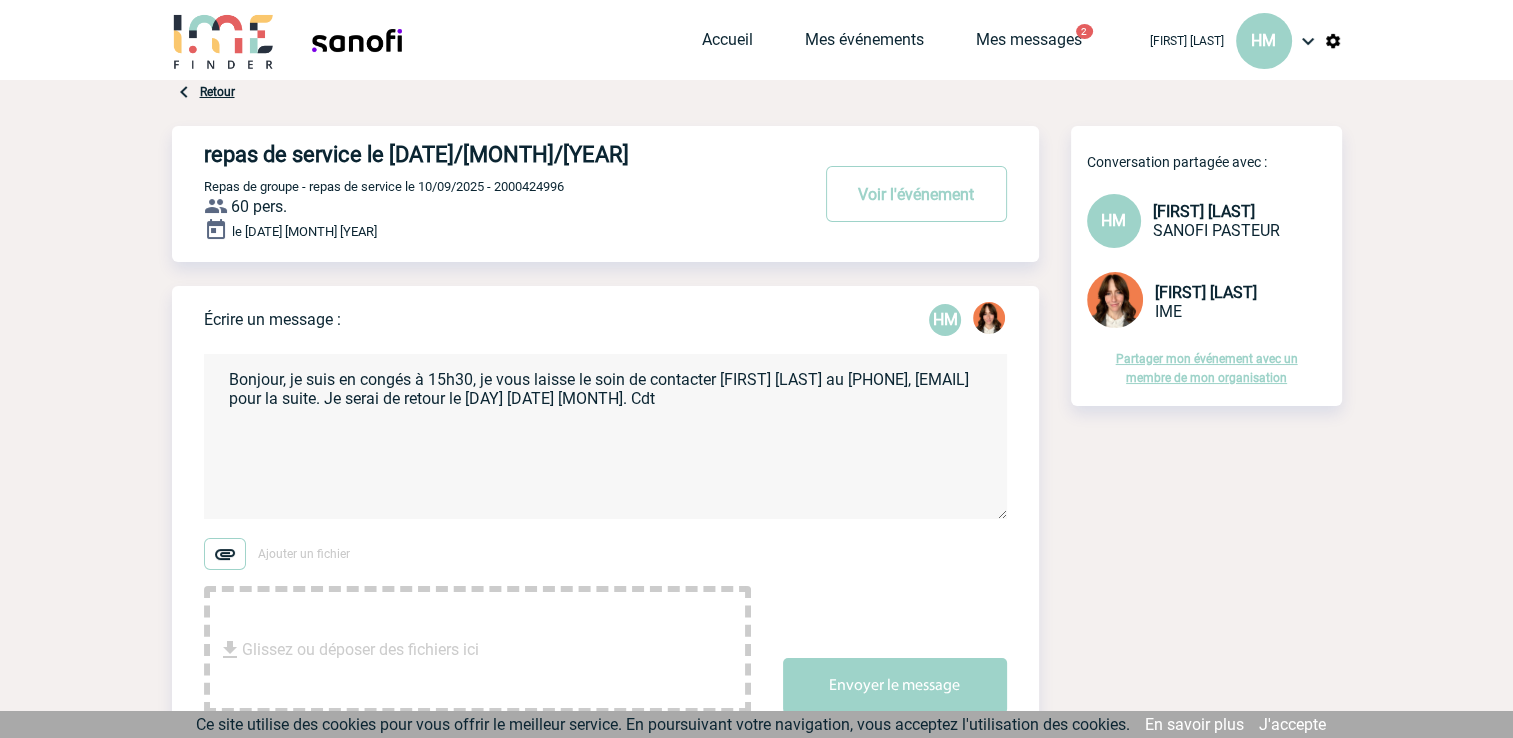 type on "Bonjour, je suis en congés à 15h30, je vous laisse le soin de contacter Albéric LEMAN au 06 84 04 08 69, alberic.leman@sanofi.com pour la suite. Je serai de retour le mercredi 3 septembre. Cdt" 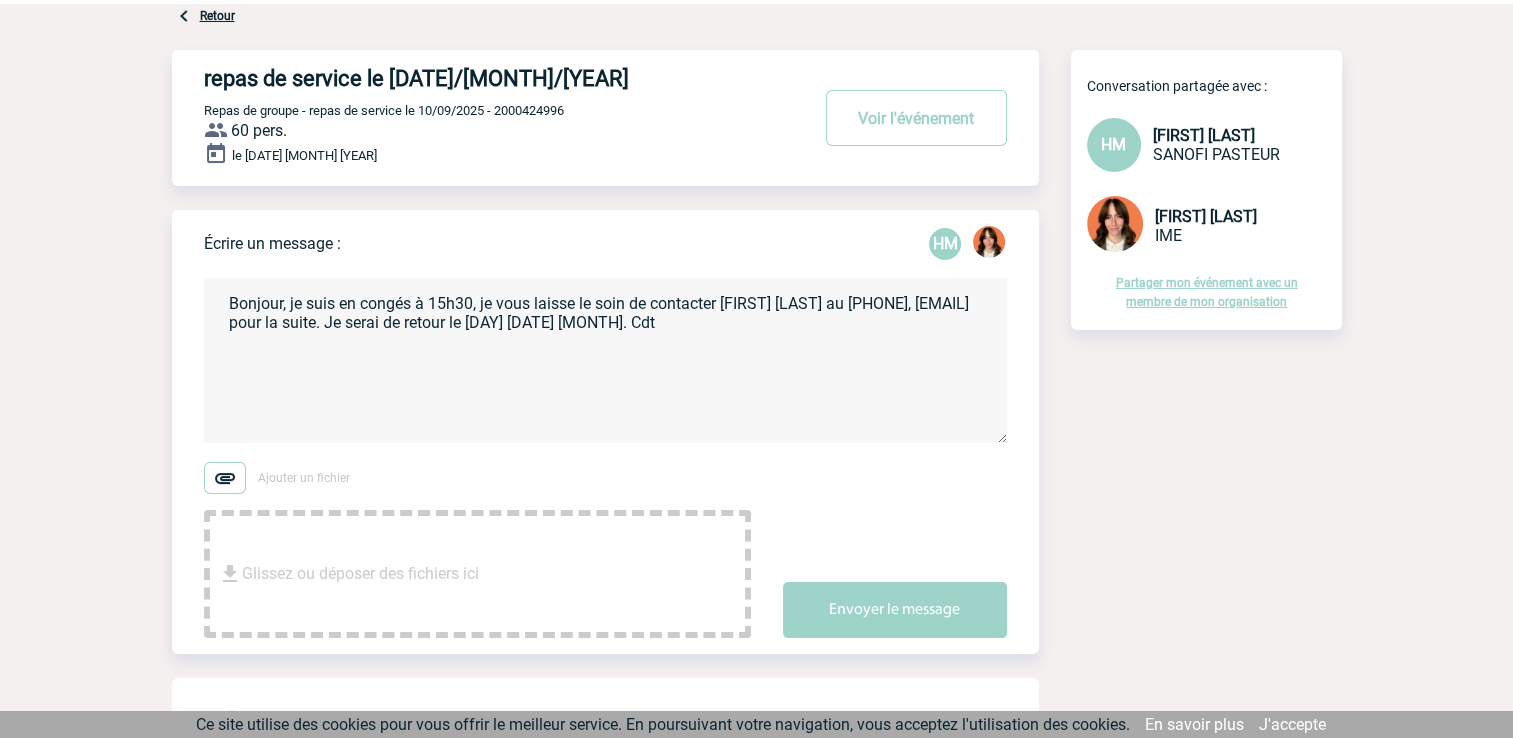 scroll, scrollTop: 300, scrollLeft: 0, axis: vertical 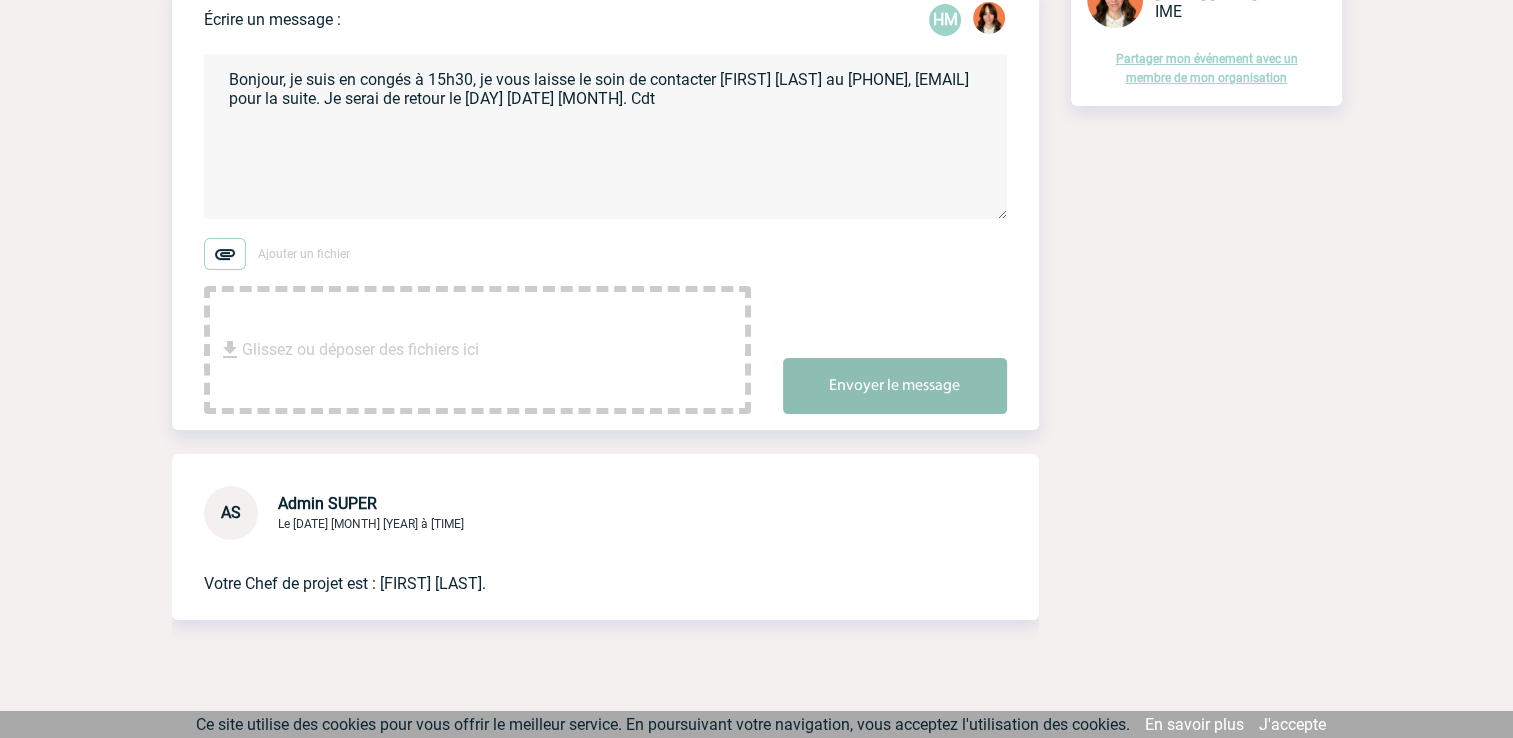 click on "Envoyer le message" at bounding box center [895, 386] 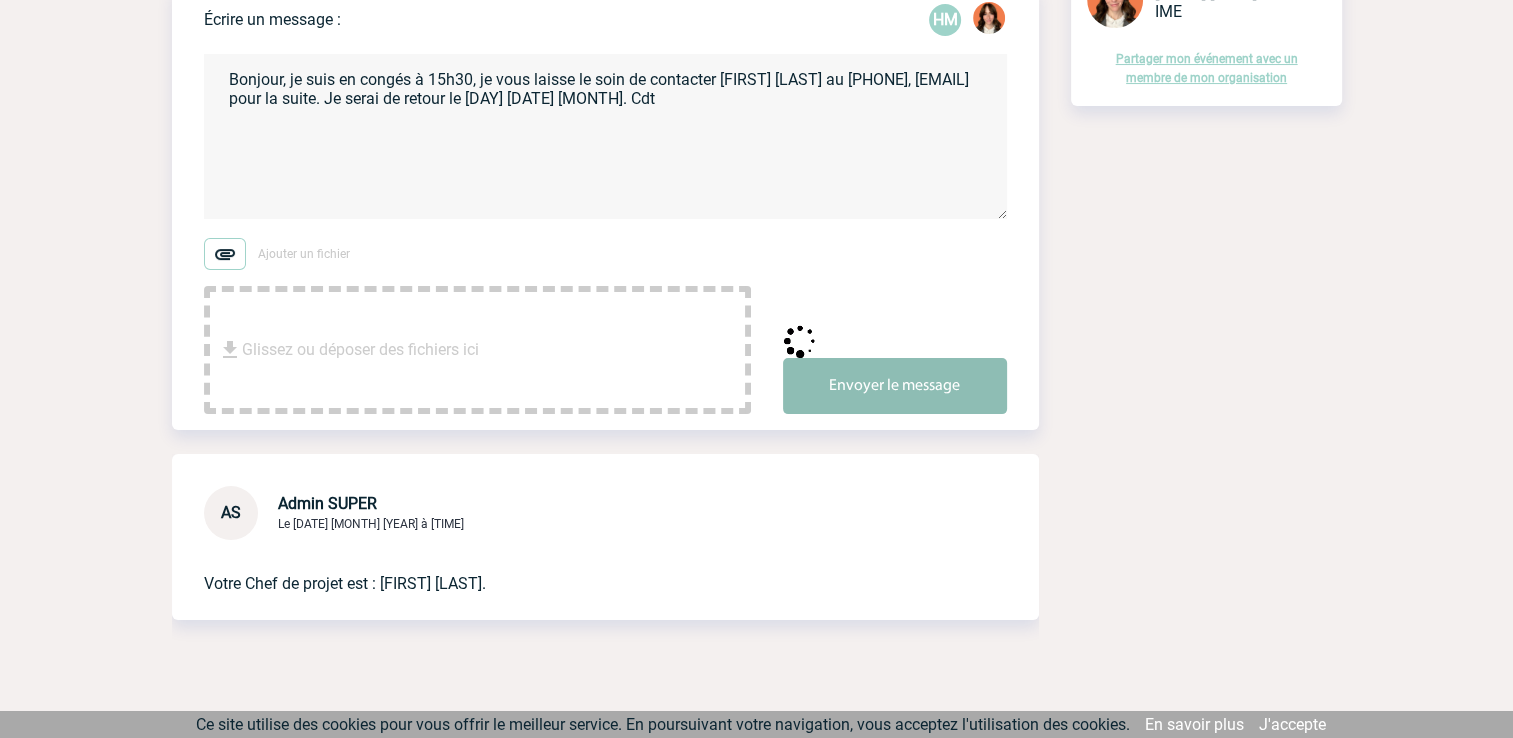 type 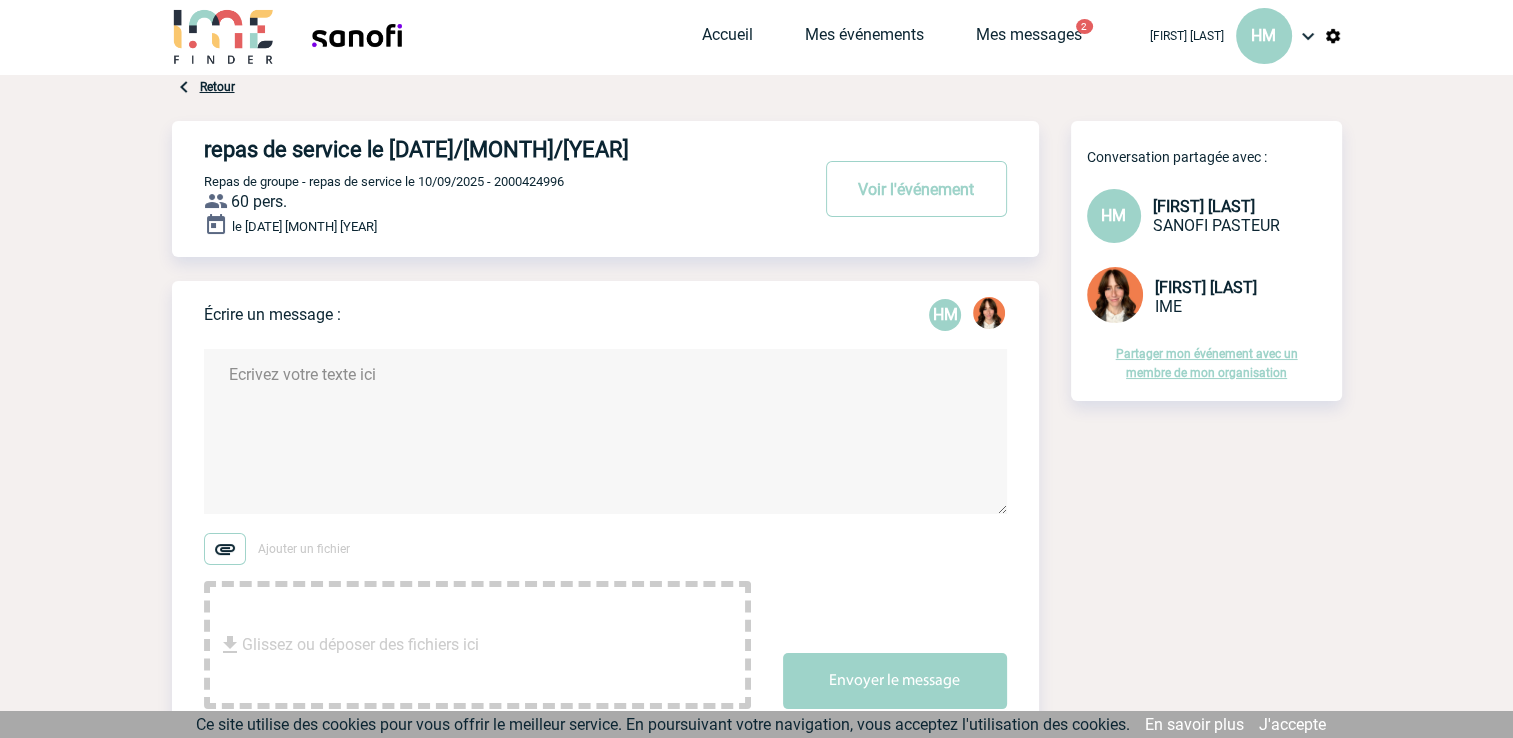 scroll, scrollTop: 0, scrollLeft: 0, axis: both 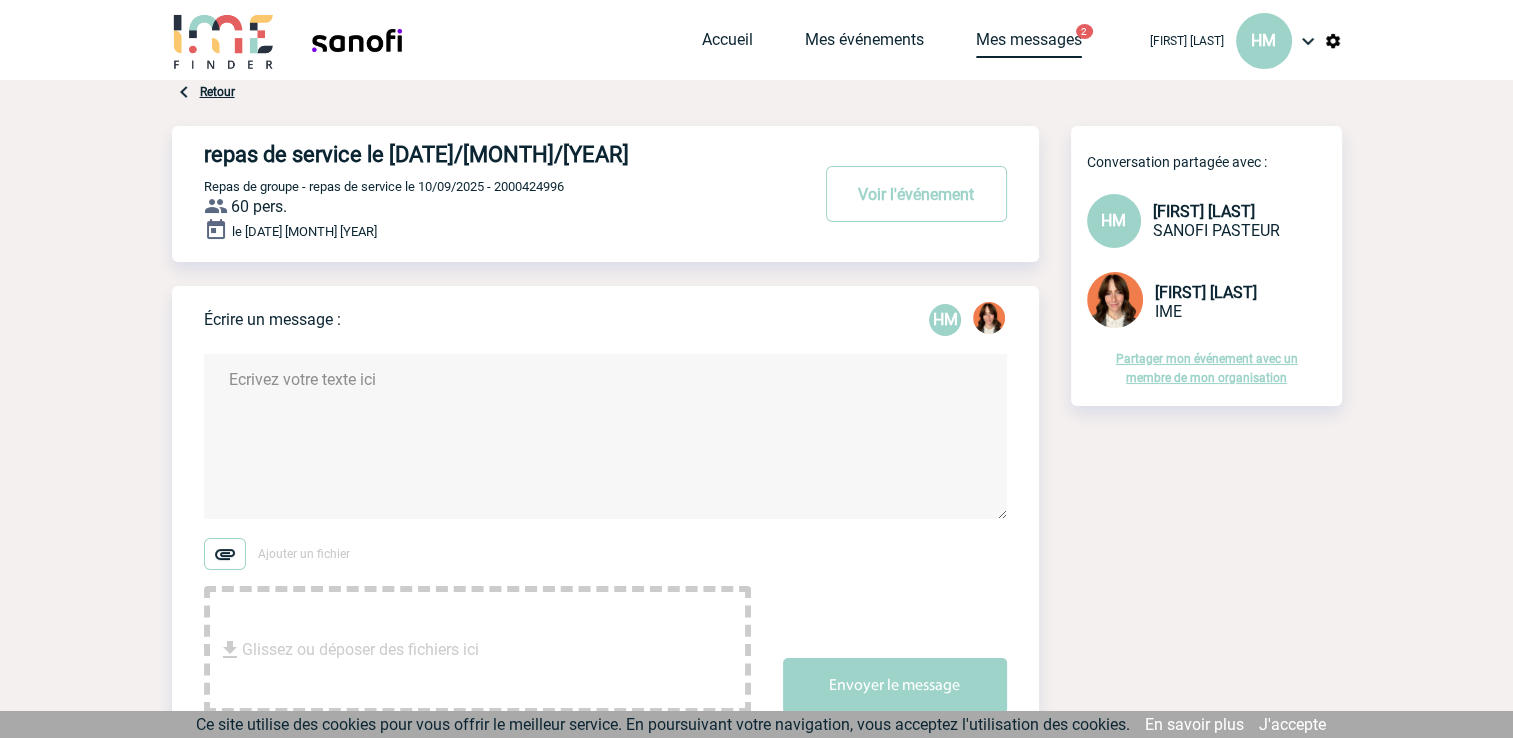 click on "Mes messages" at bounding box center [1029, 44] 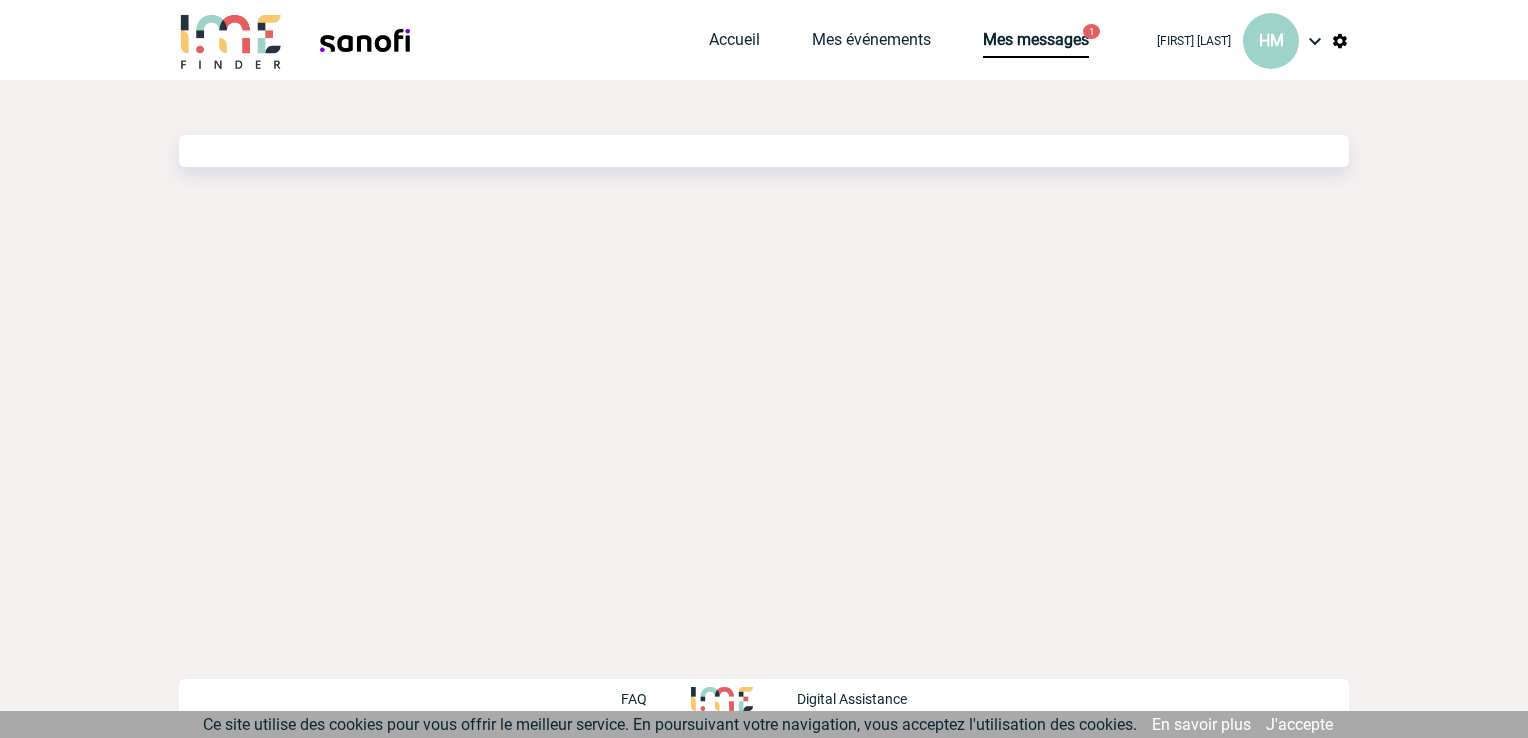 scroll, scrollTop: 0, scrollLeft: 0, axis: both 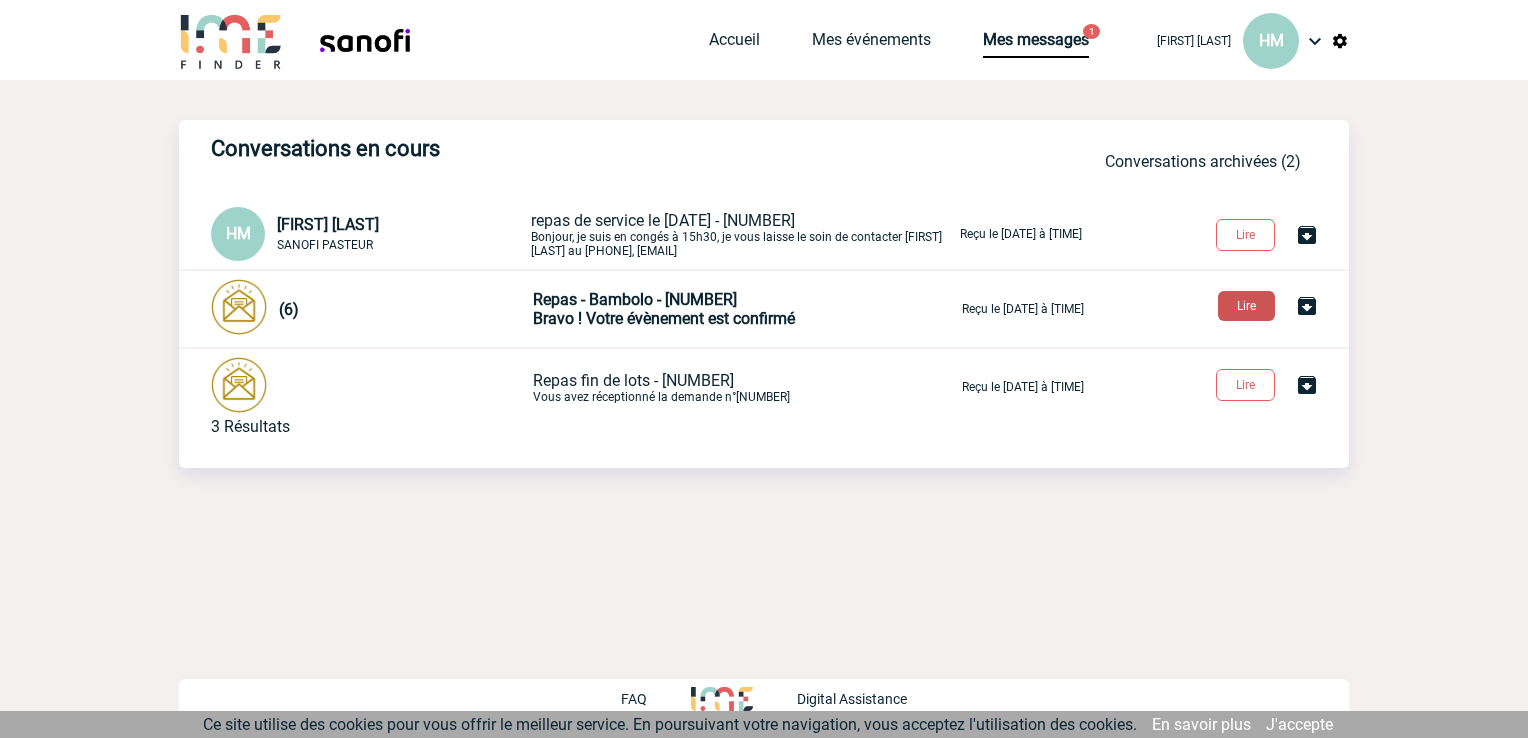 click on "Lire" at bounding box center [1246, 306] 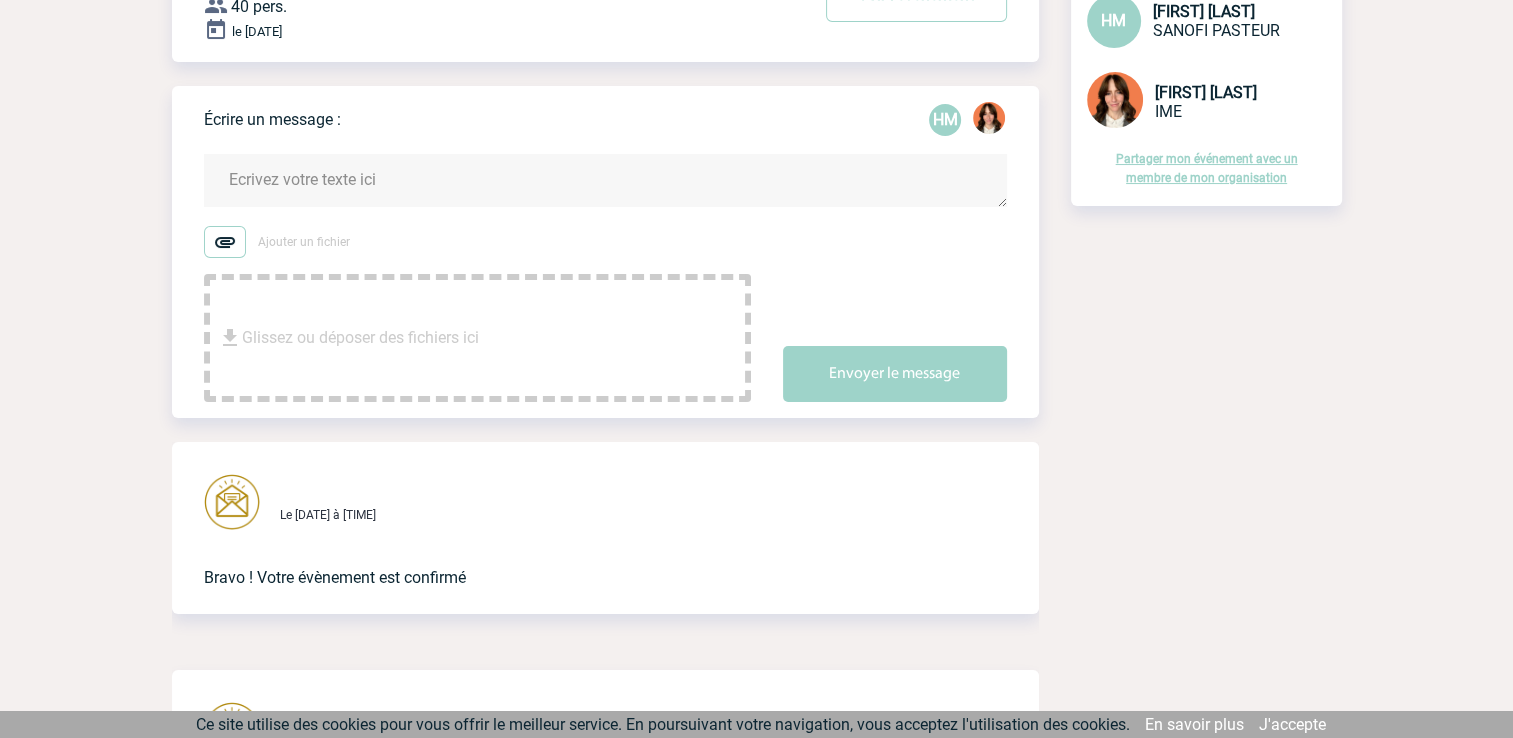 scroll, scrollTop: 0, scrollLeft: 0, axis: both 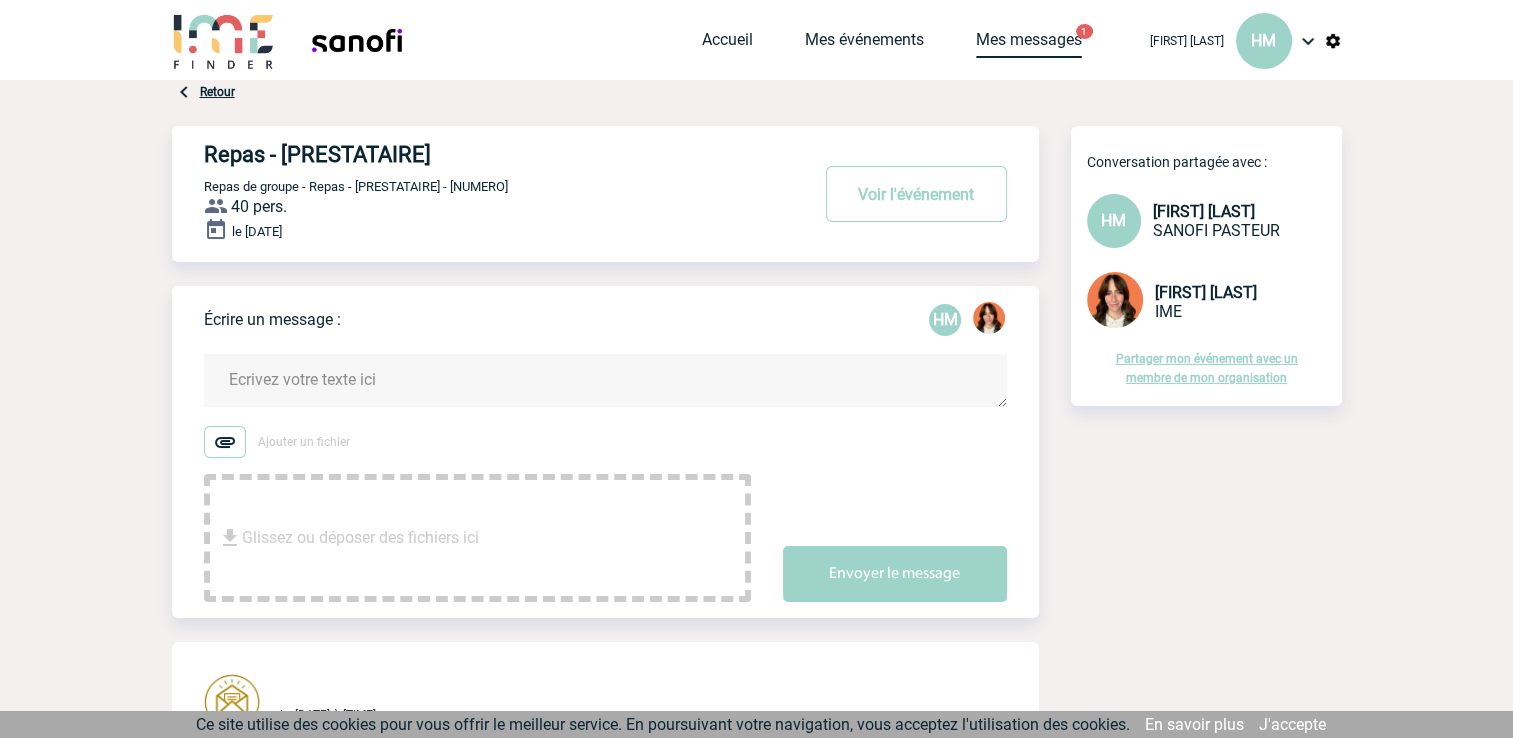 click on "Mes messages" at bounding box center (1029, 44) 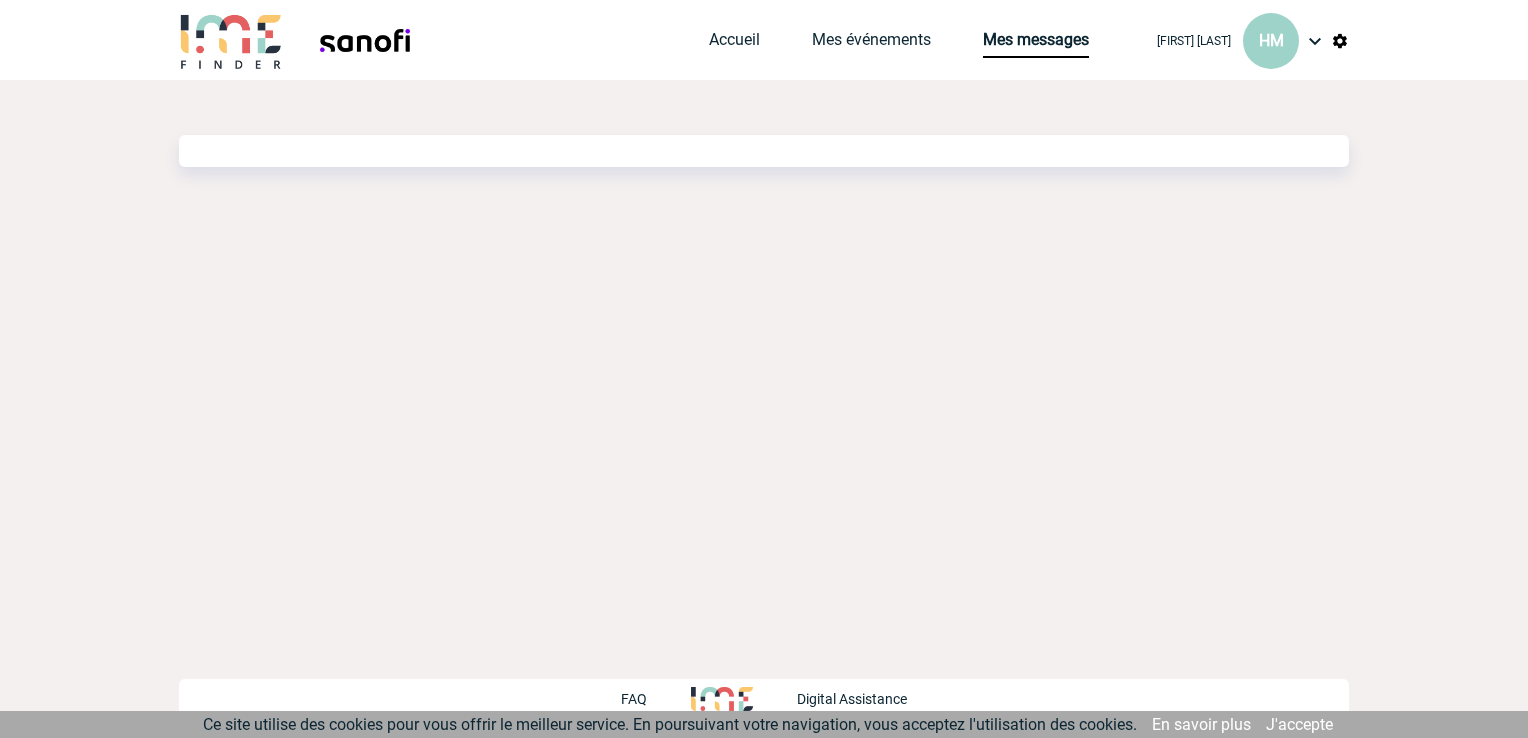 scroll, scrollTop: 0, scrollLeft: 0, axis: both 